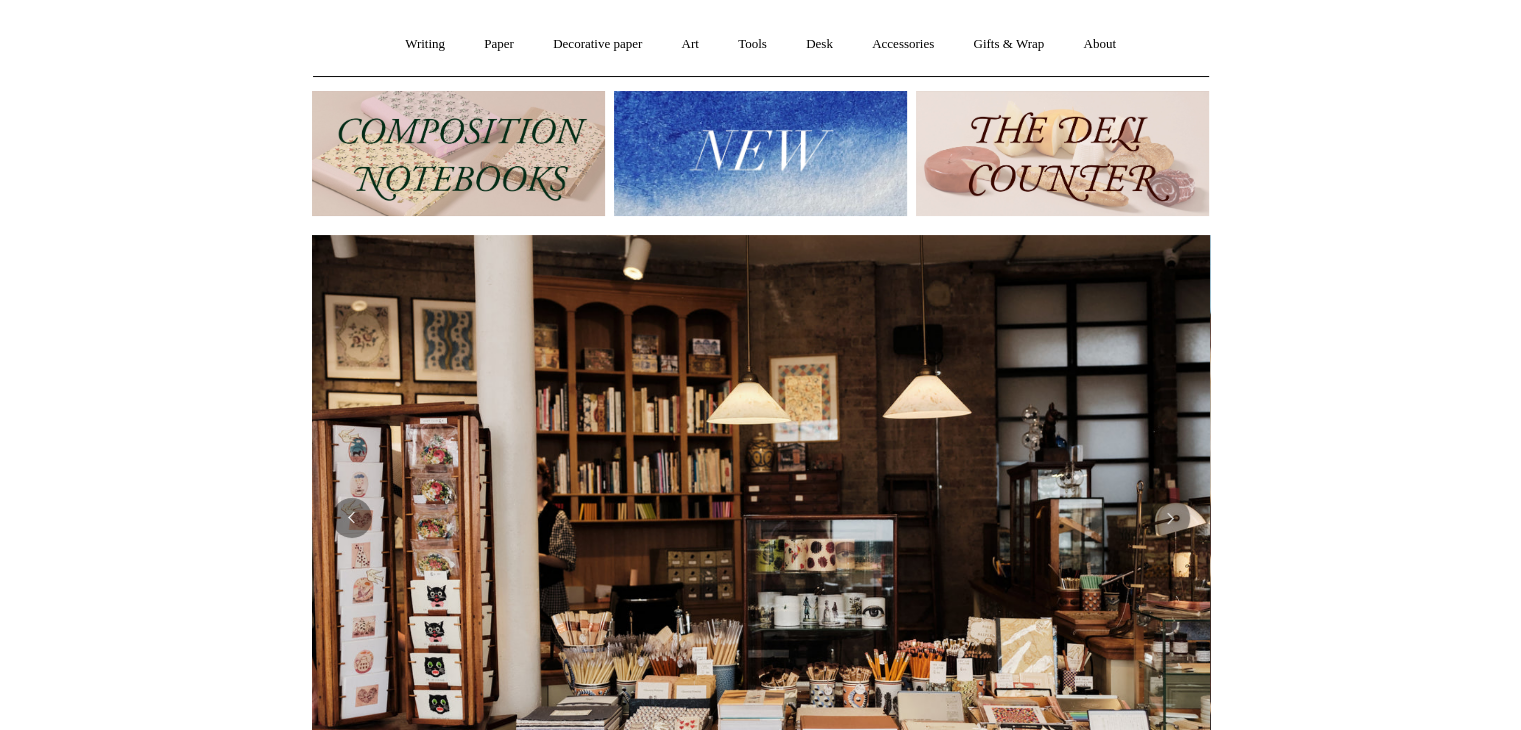 scroll, scrollTop: 300, scrollLeft: 0, axis: vertical 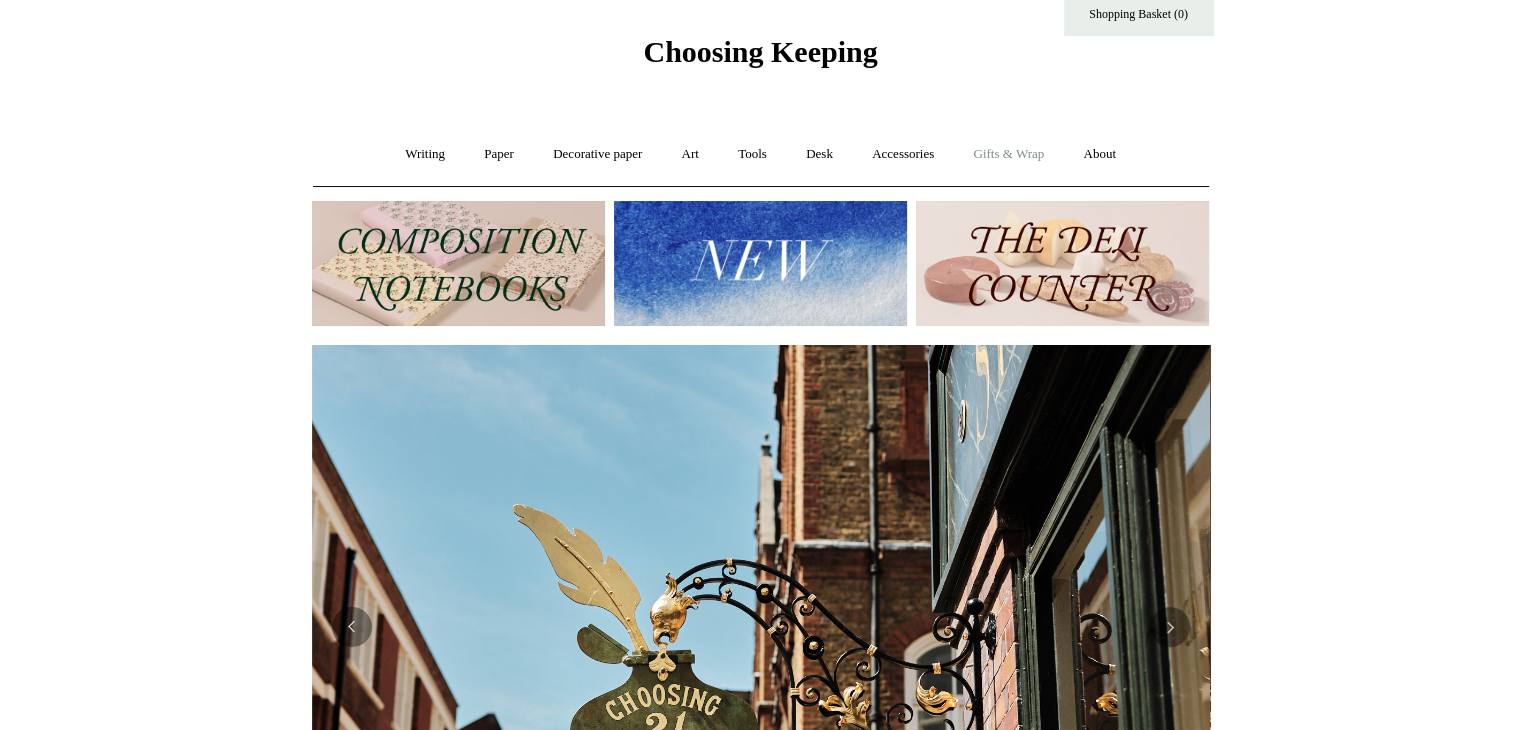 click on "Gifts & Wrap +" at bounding box center [1008, 154] 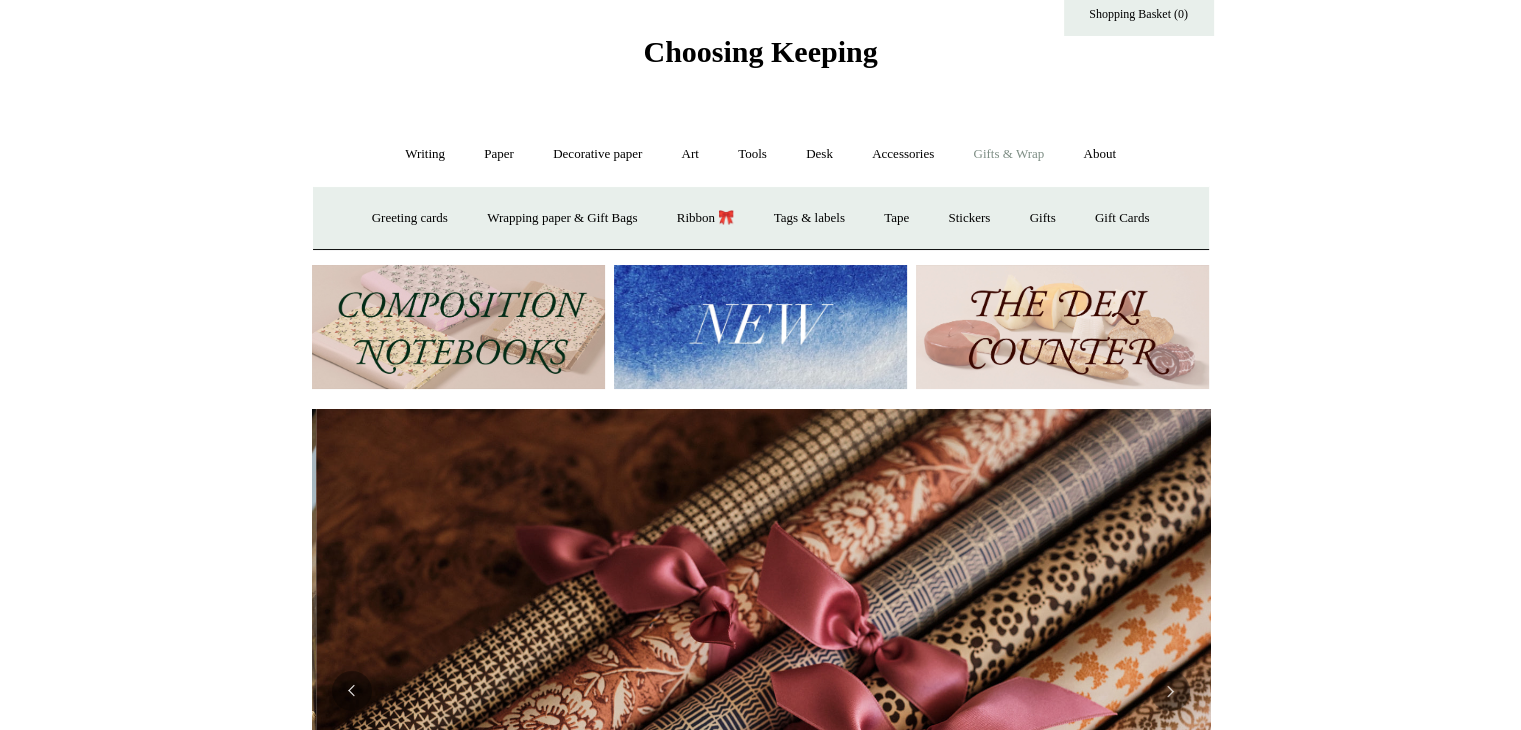 scroll, scrollTop: 0, scrollLeft: 1796, axis: horizontal 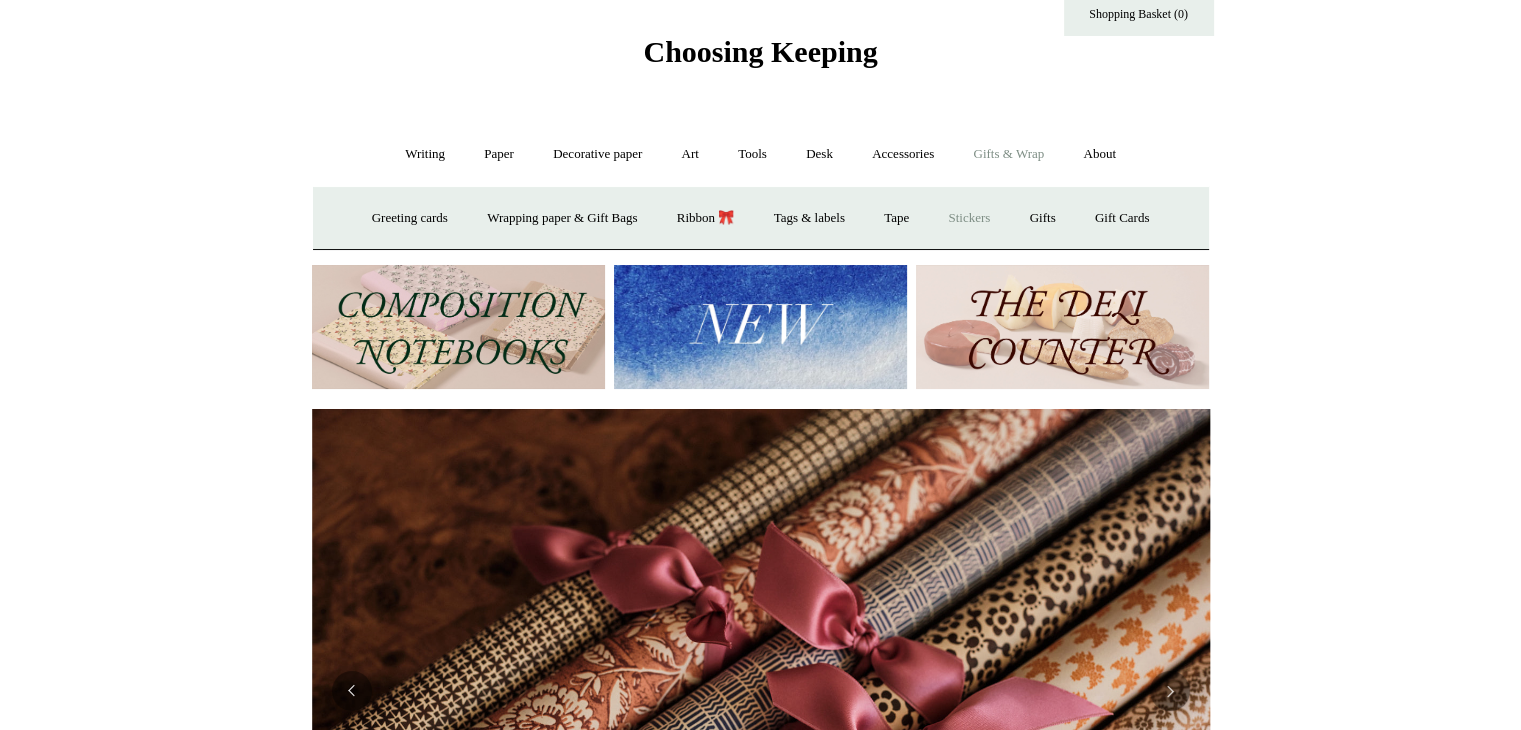 click on "Stickers" at bounding box center (969, 218) 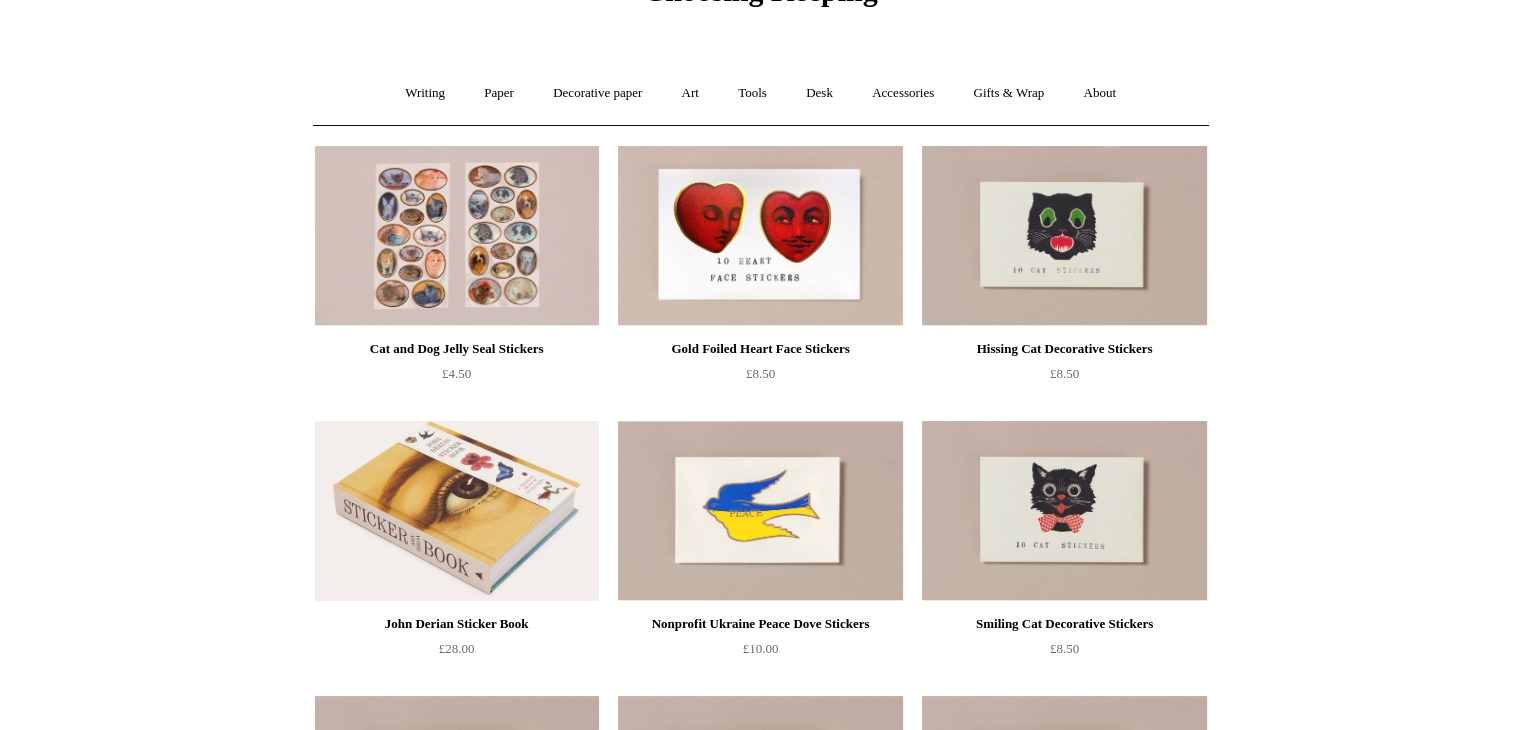 scroll, scrollTop: 102, scrollLeft: 0, axis: vertical 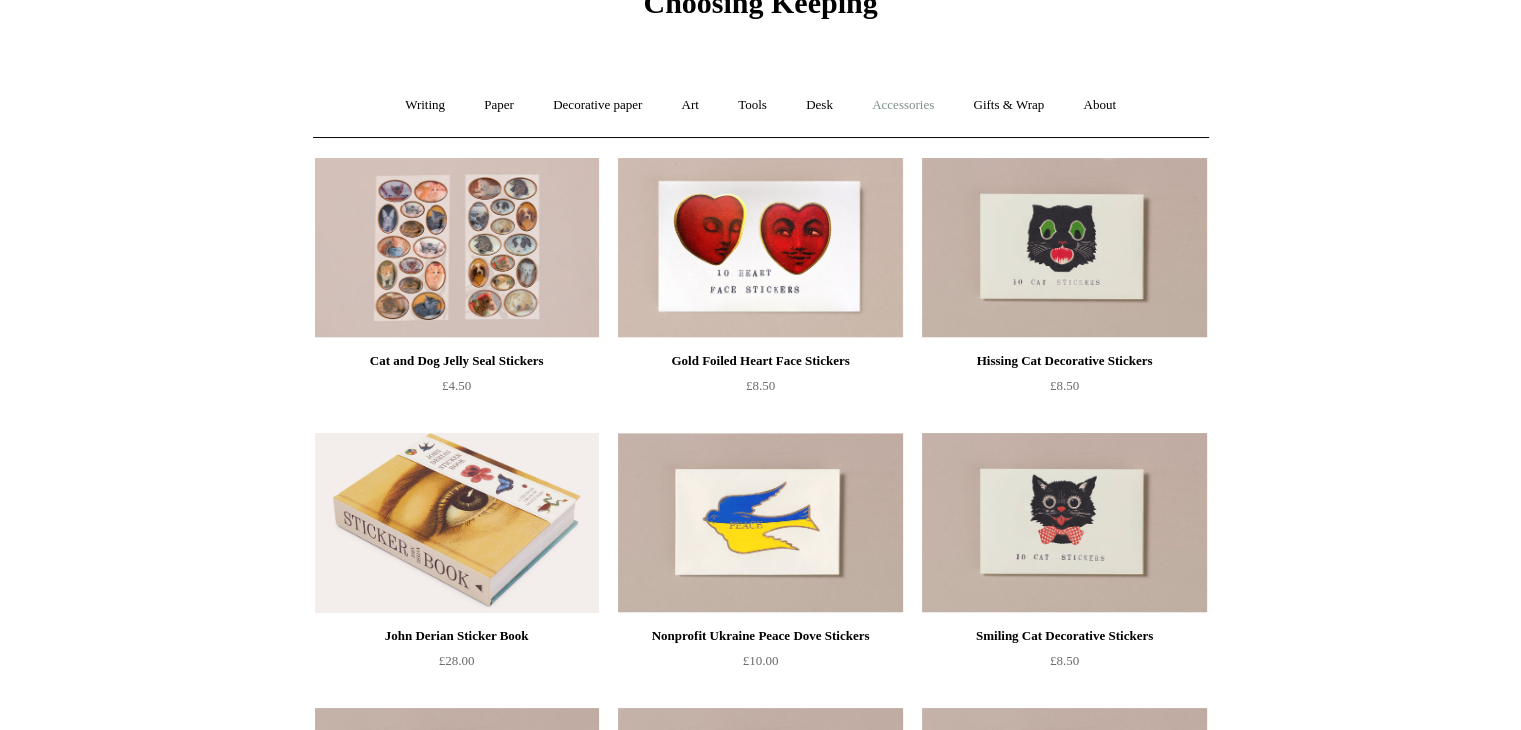 click on "Accessories +" at bounding box center [903, 105] 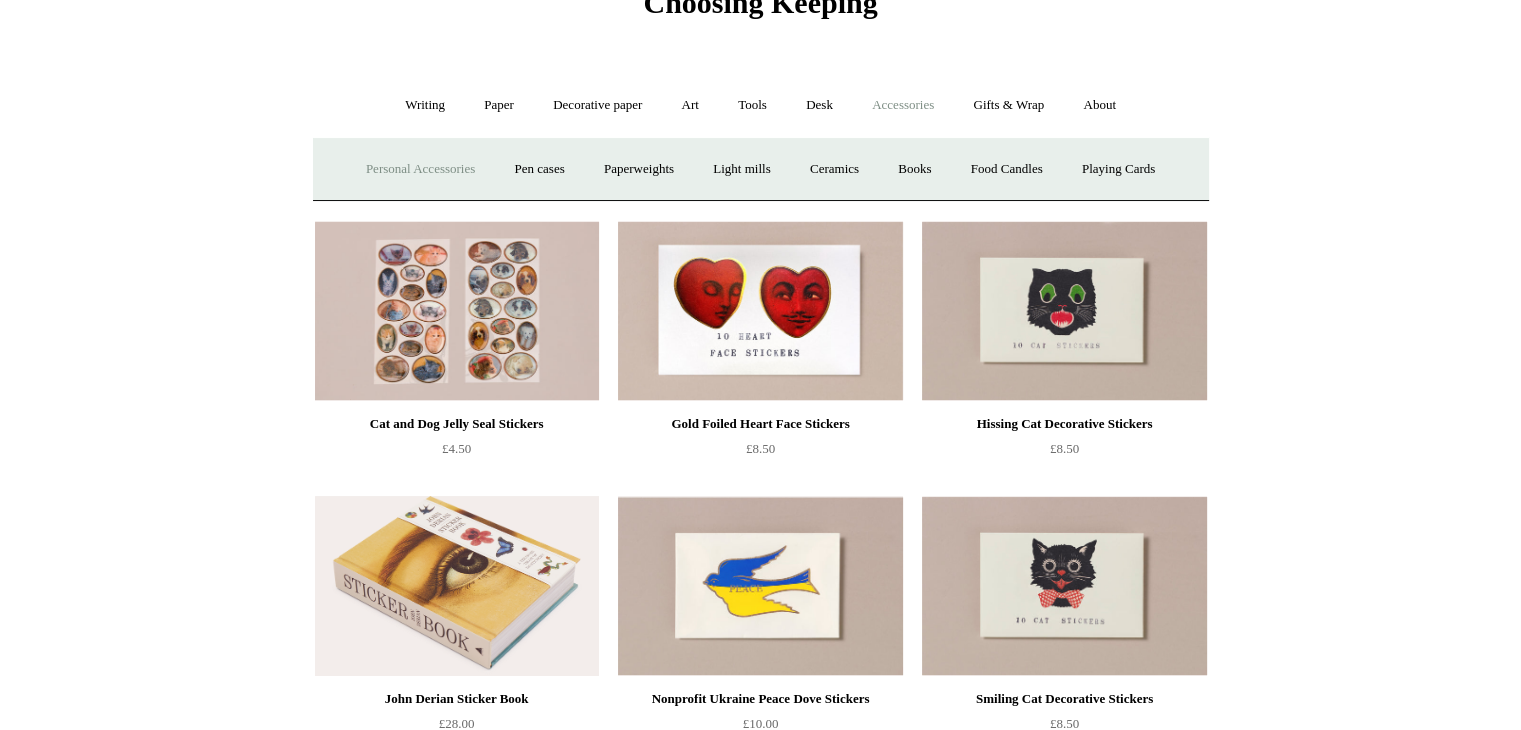 click on "Personal Accessories +" at bounding box center [420, 169] 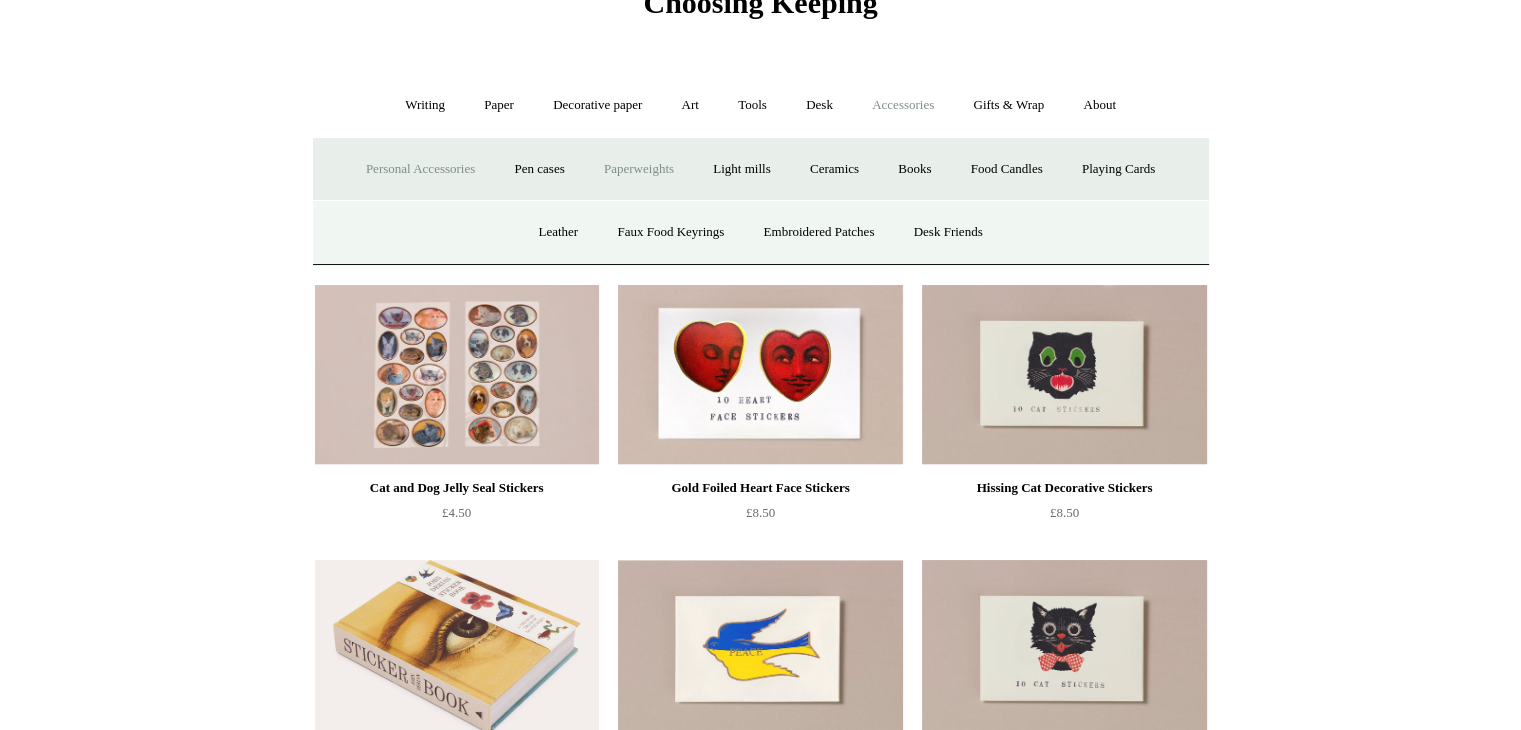 click on "Paperweights +" at bounding box center (639, 169) 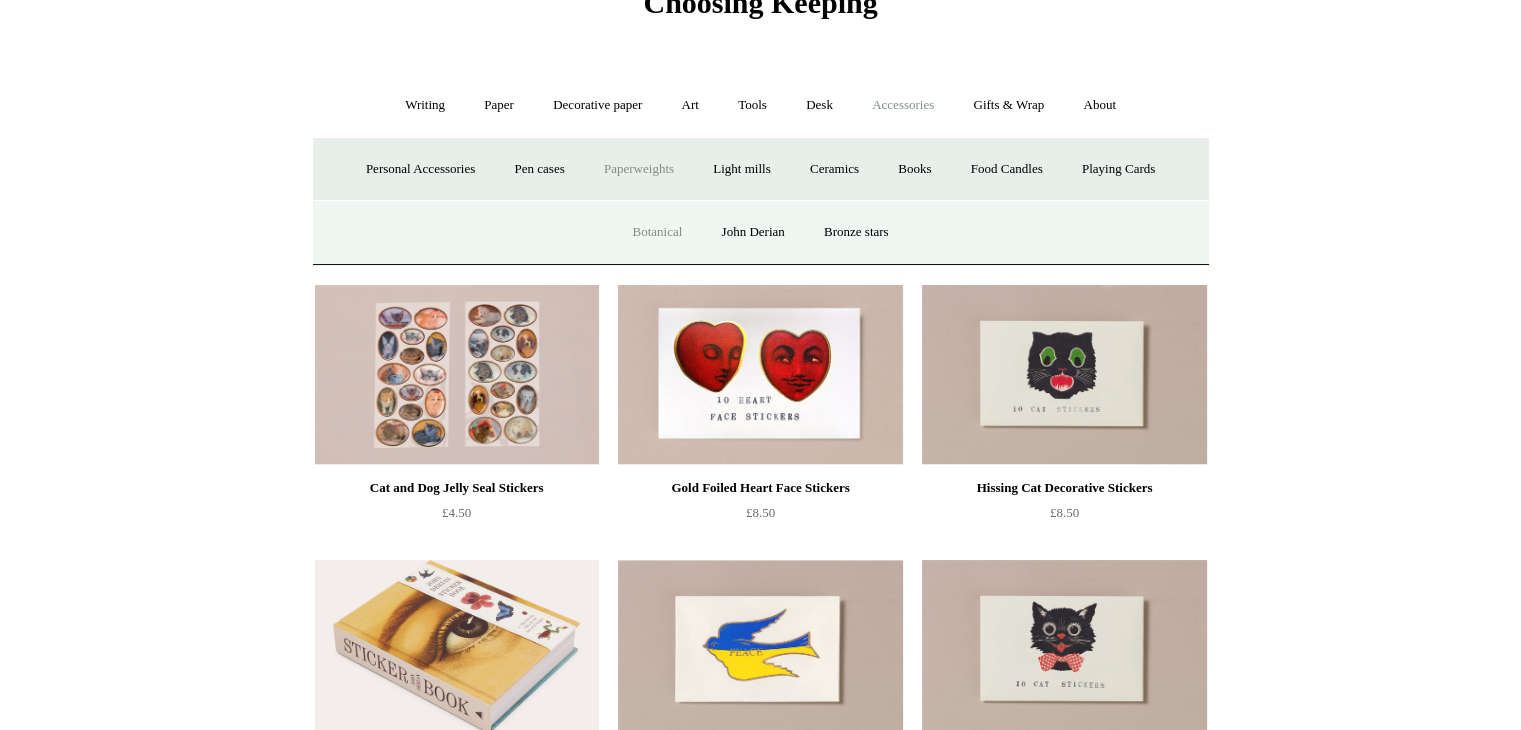 click on "Botanical" at bounding box center [657, 232] 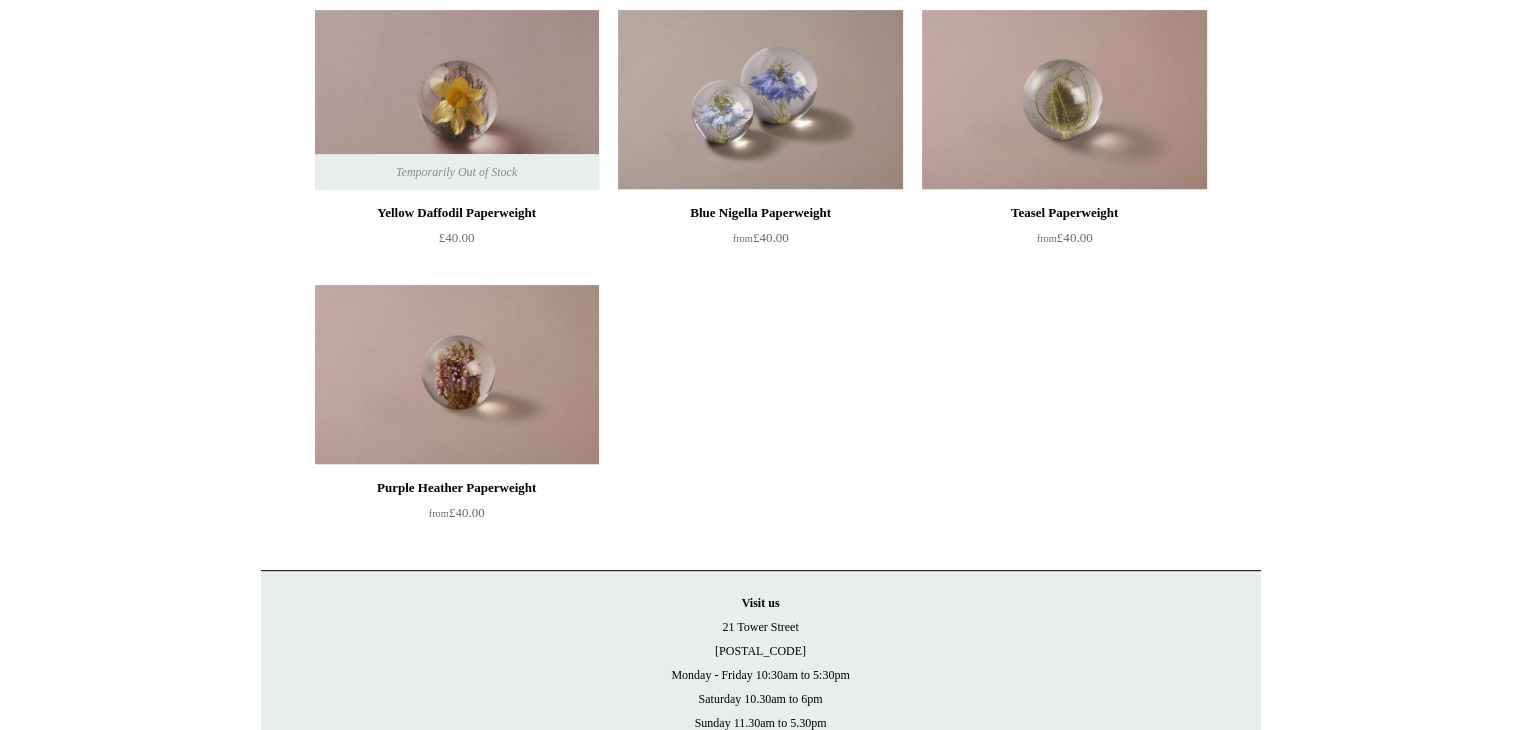 scroll, scrollTop: 0, scrollLeft: 0, axis: both 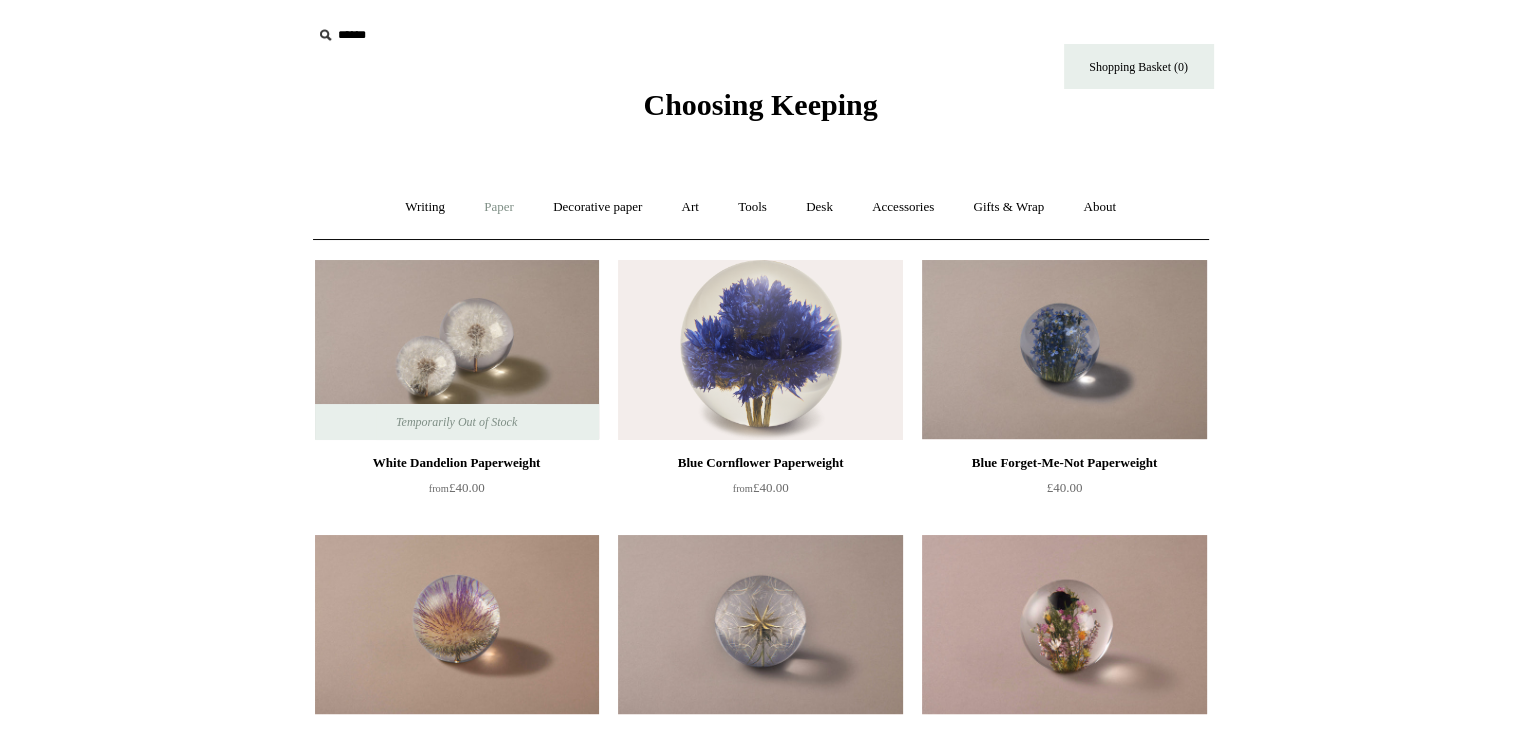 click on "Paper +" at bounding box center (499, 207) 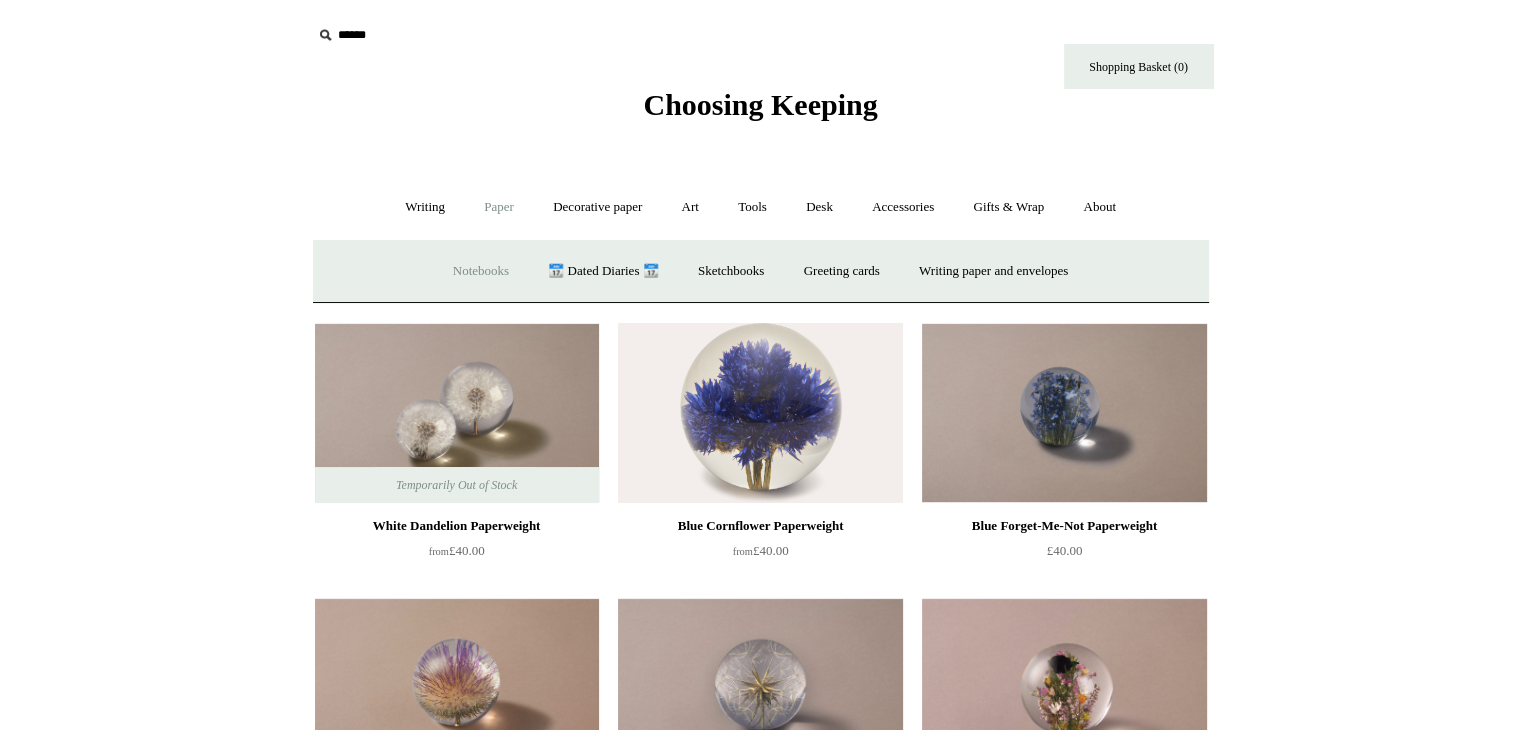 click on "Notebooks +" at bounding box center [481, 271] 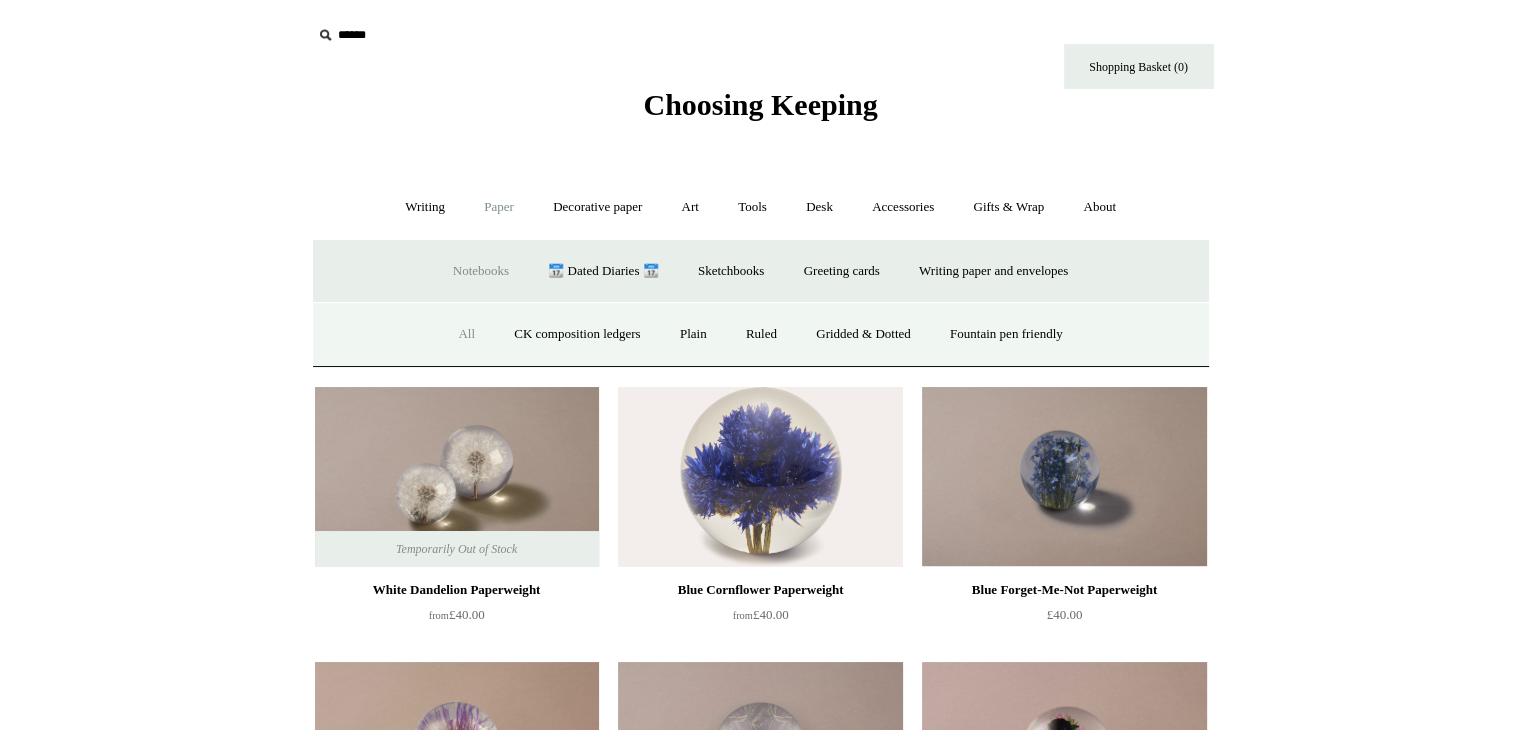 click on "All" at bounding box center (466, 334) 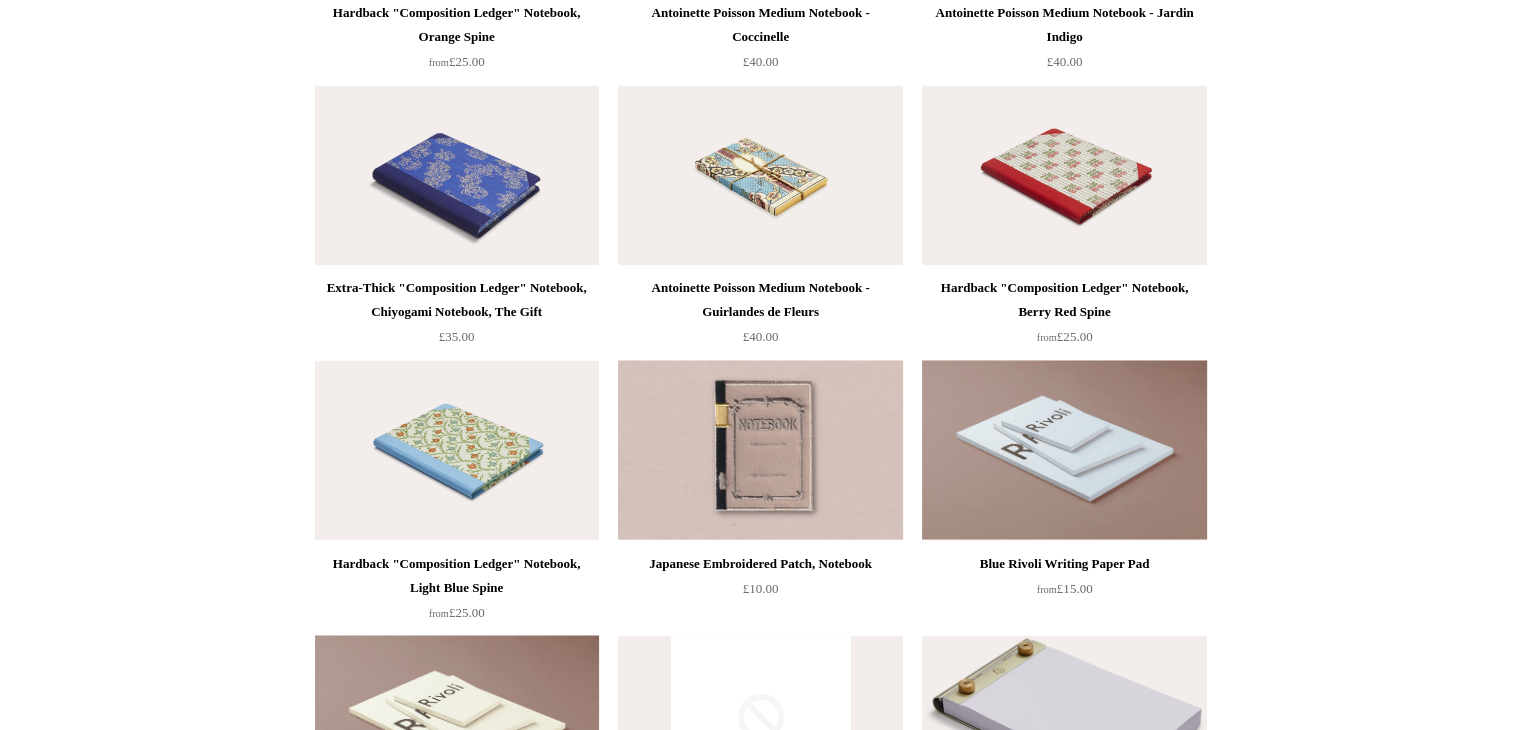 scroll, scrollTop: 11400, scrollLeft: 0, axis: vertical 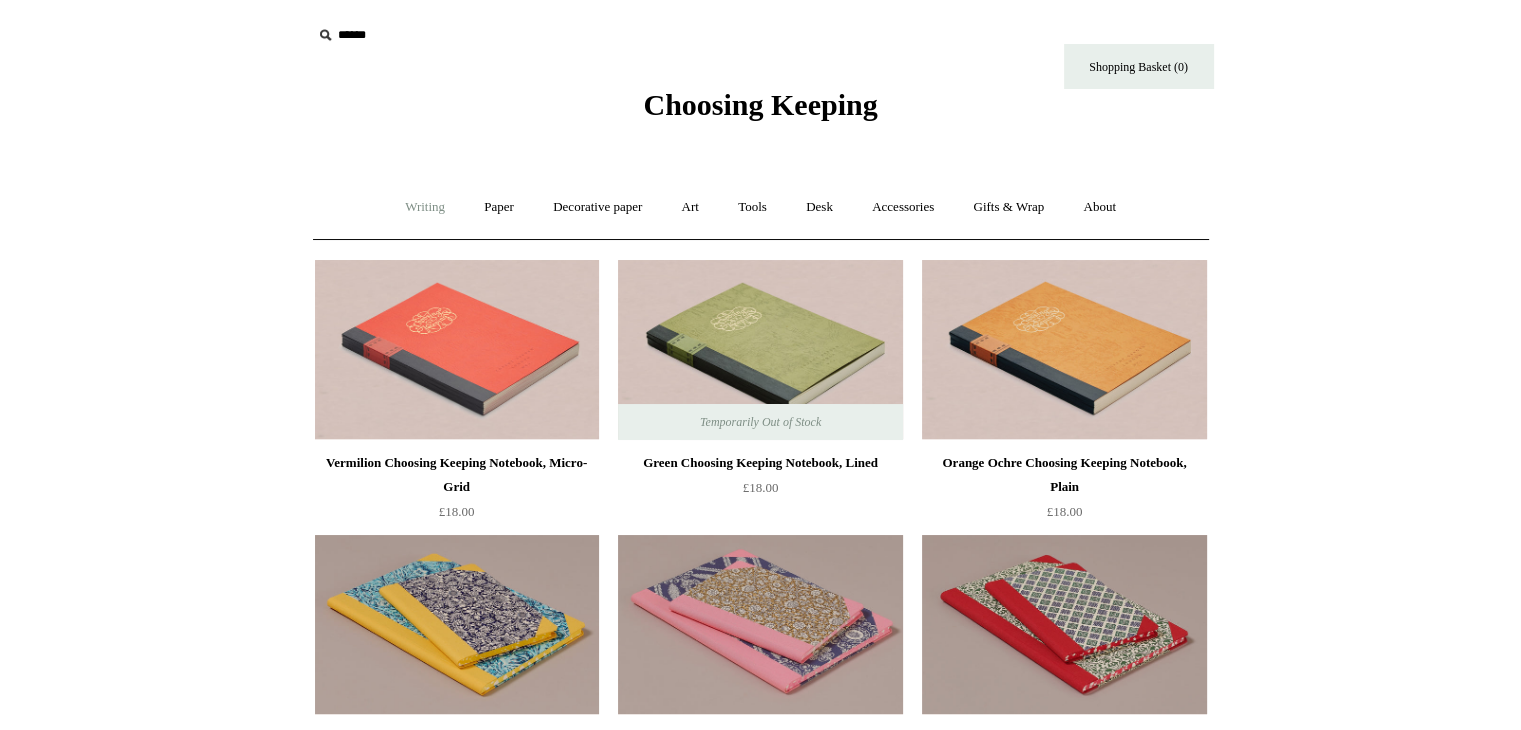 click on "Writing +" at bounding box center (425, 207) 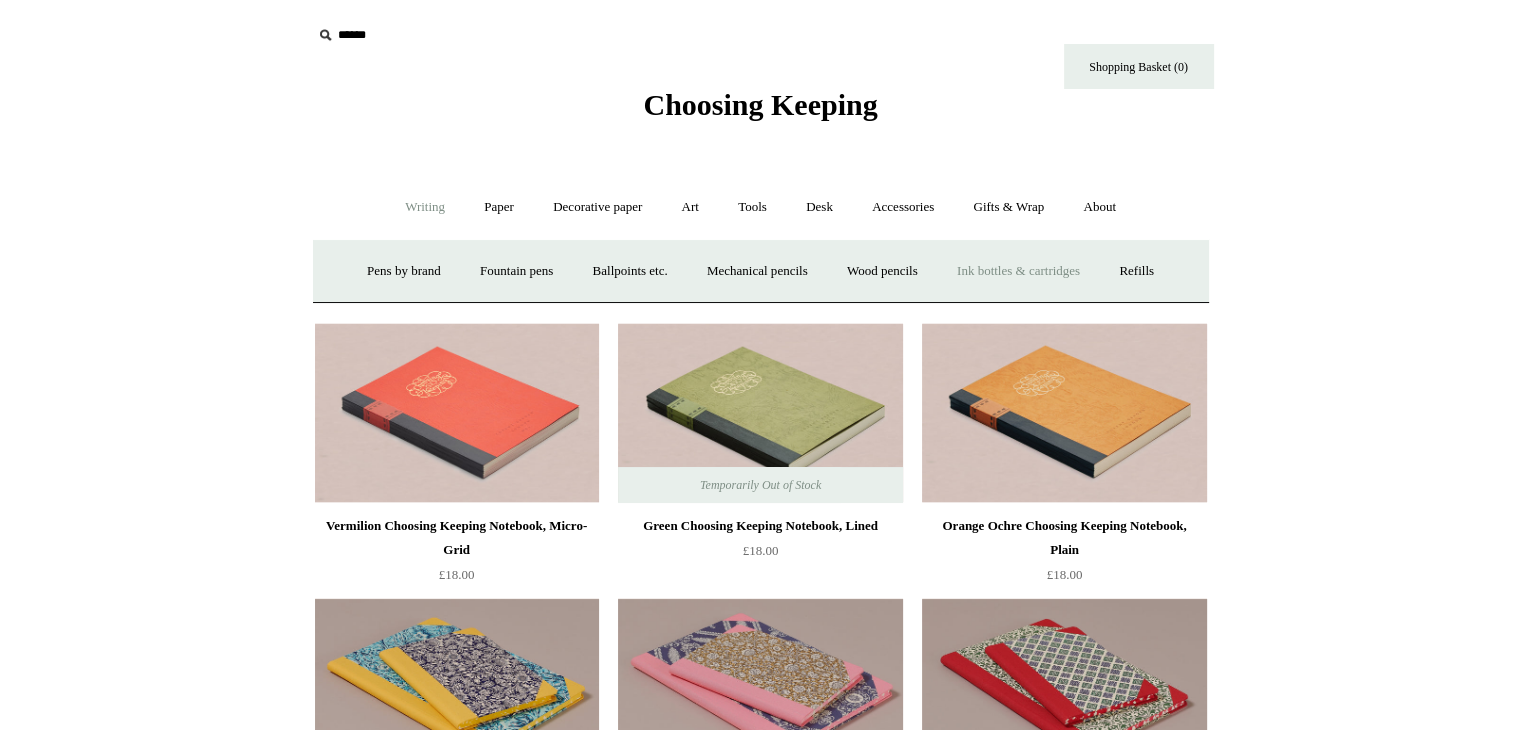click on "Ink bottles & cartridges +" at bounding box center [1018, 271] 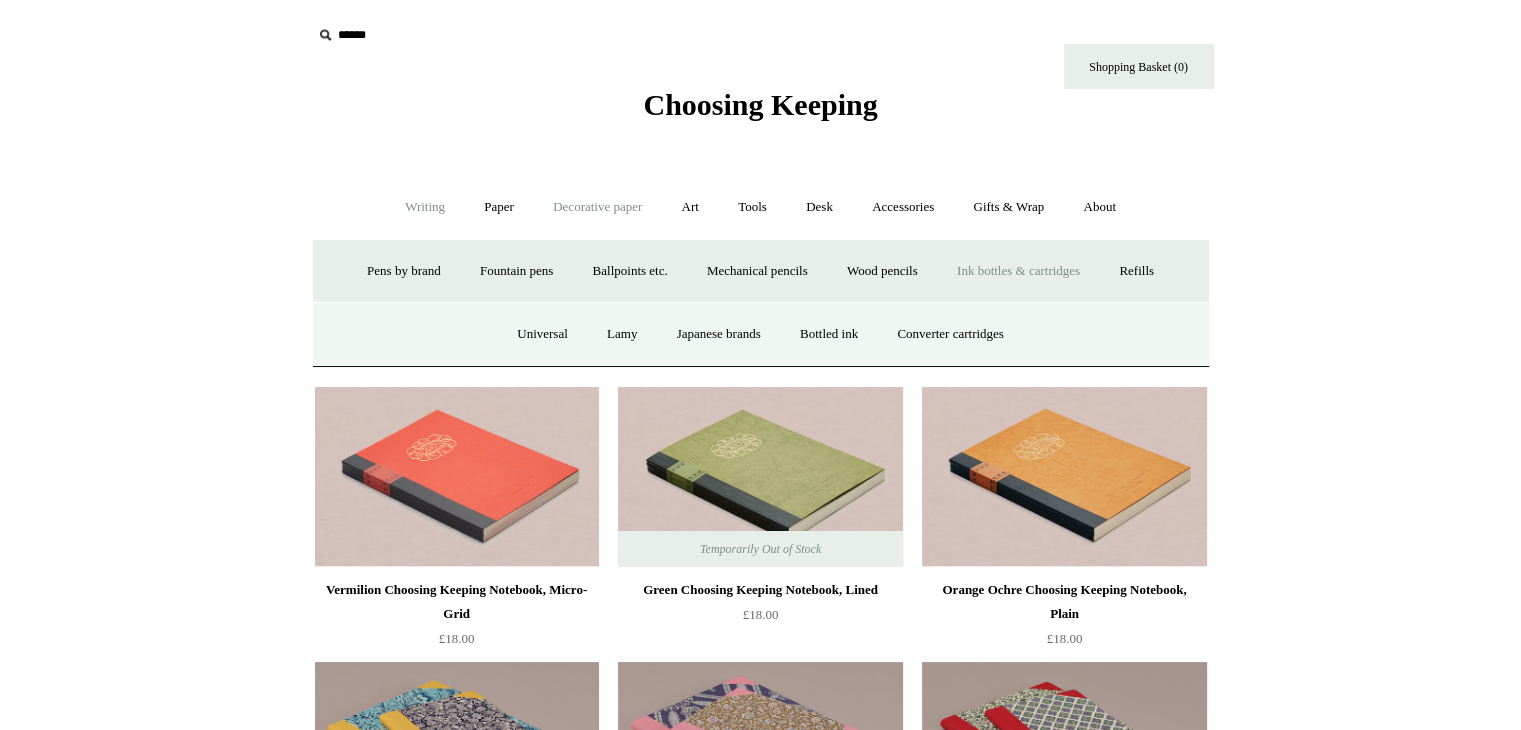 click on "Decorative paper +" at bounding box center [597, 207] 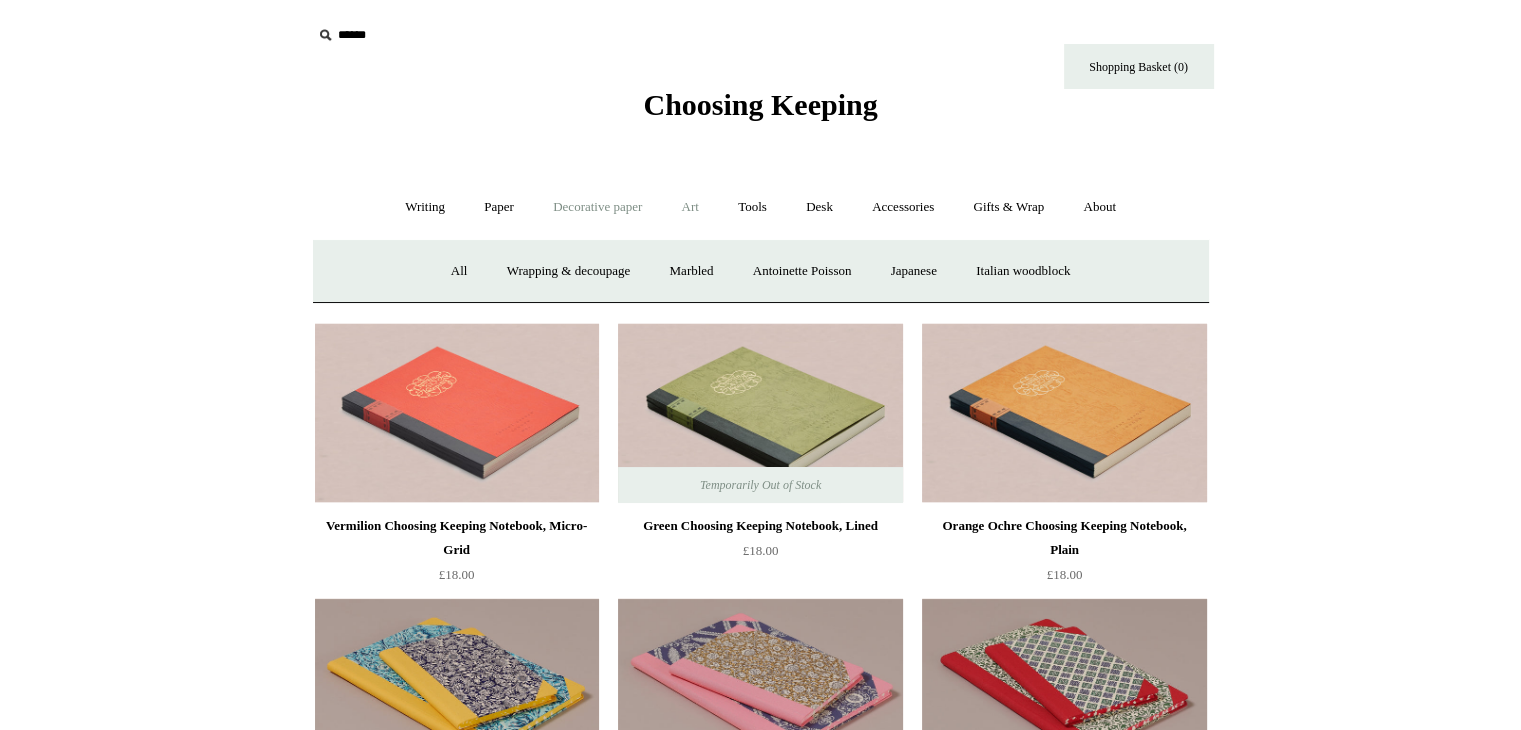 click on "Art +" at bounding box center [690, 207] 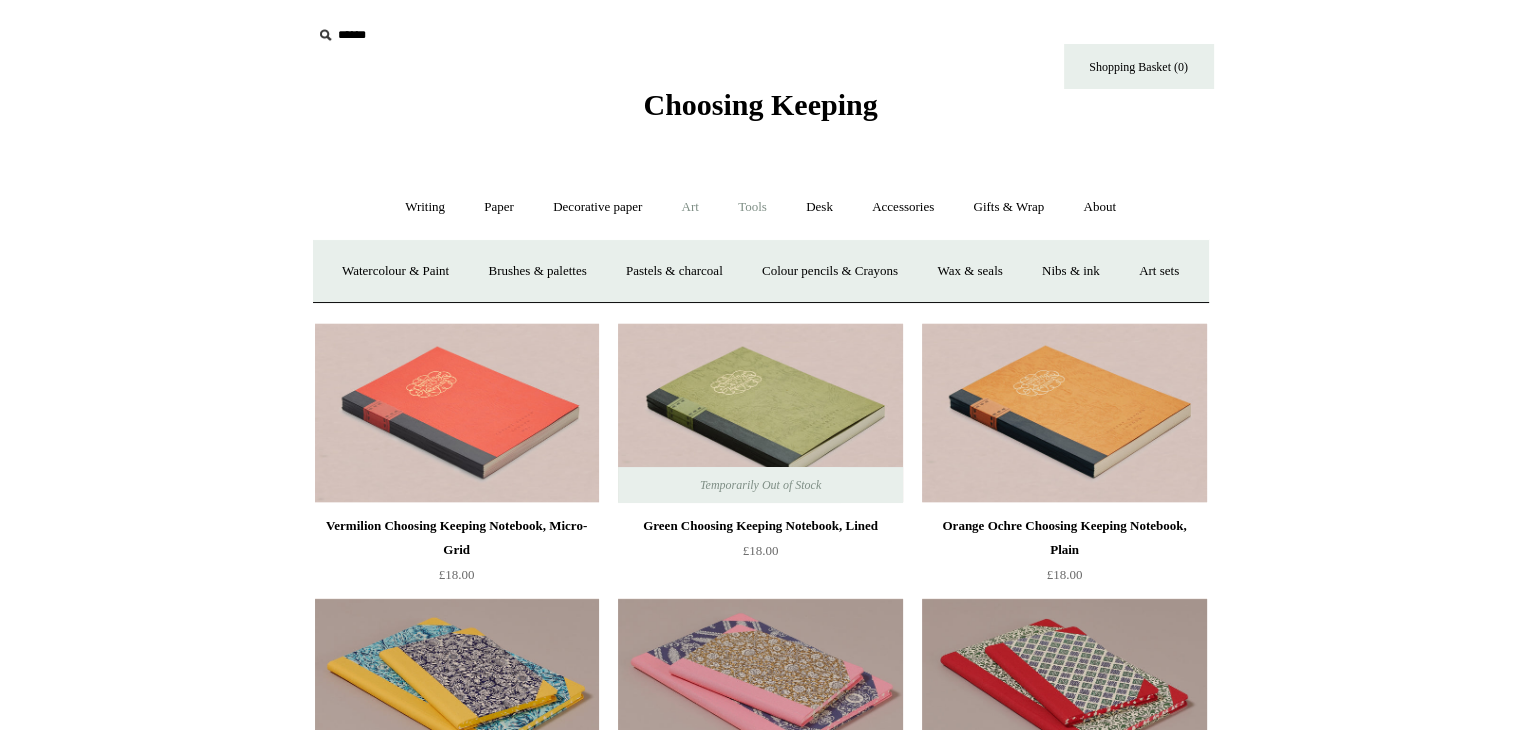 click on "Tools +" at bounding box center (752, 207) 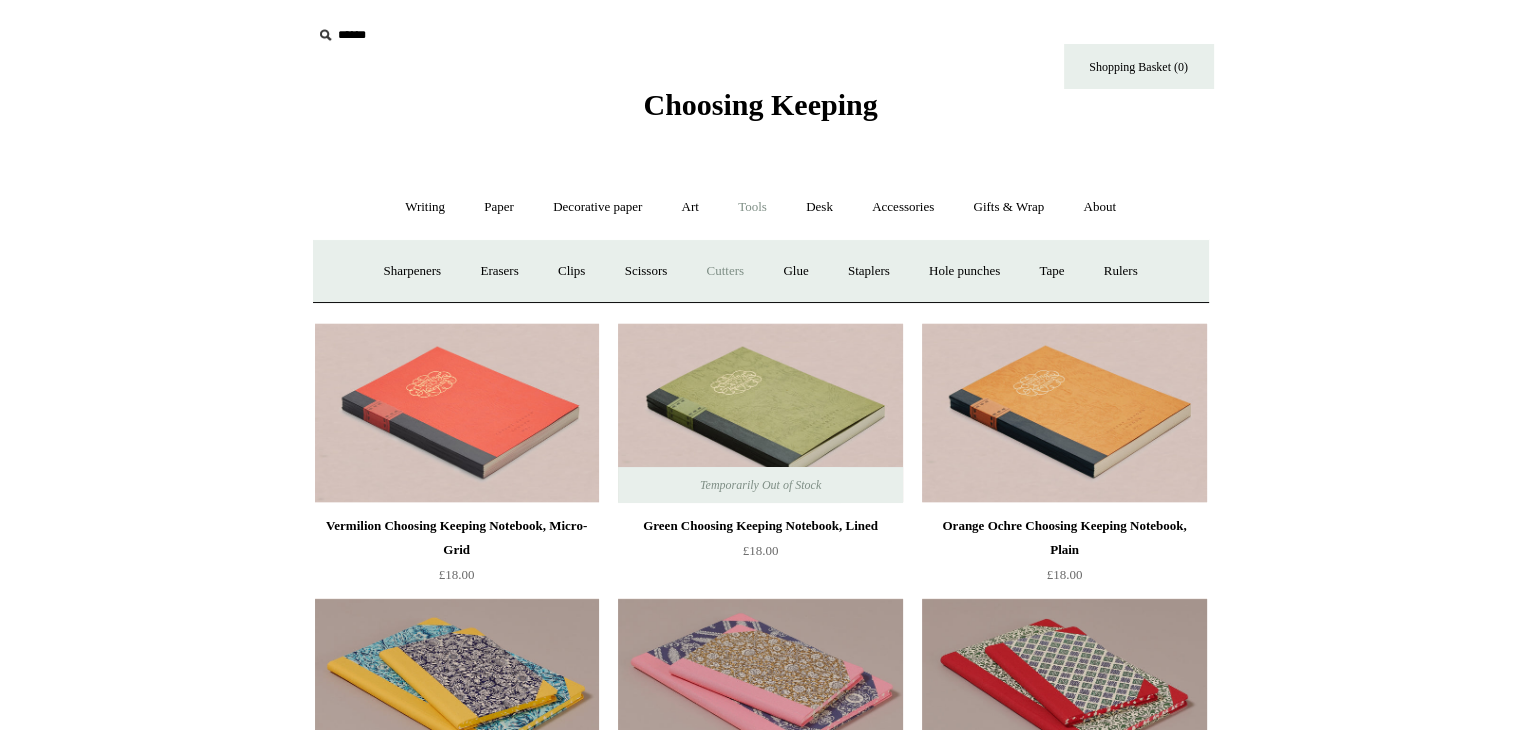 click on "Cutters" at bounding box center (725, 271) 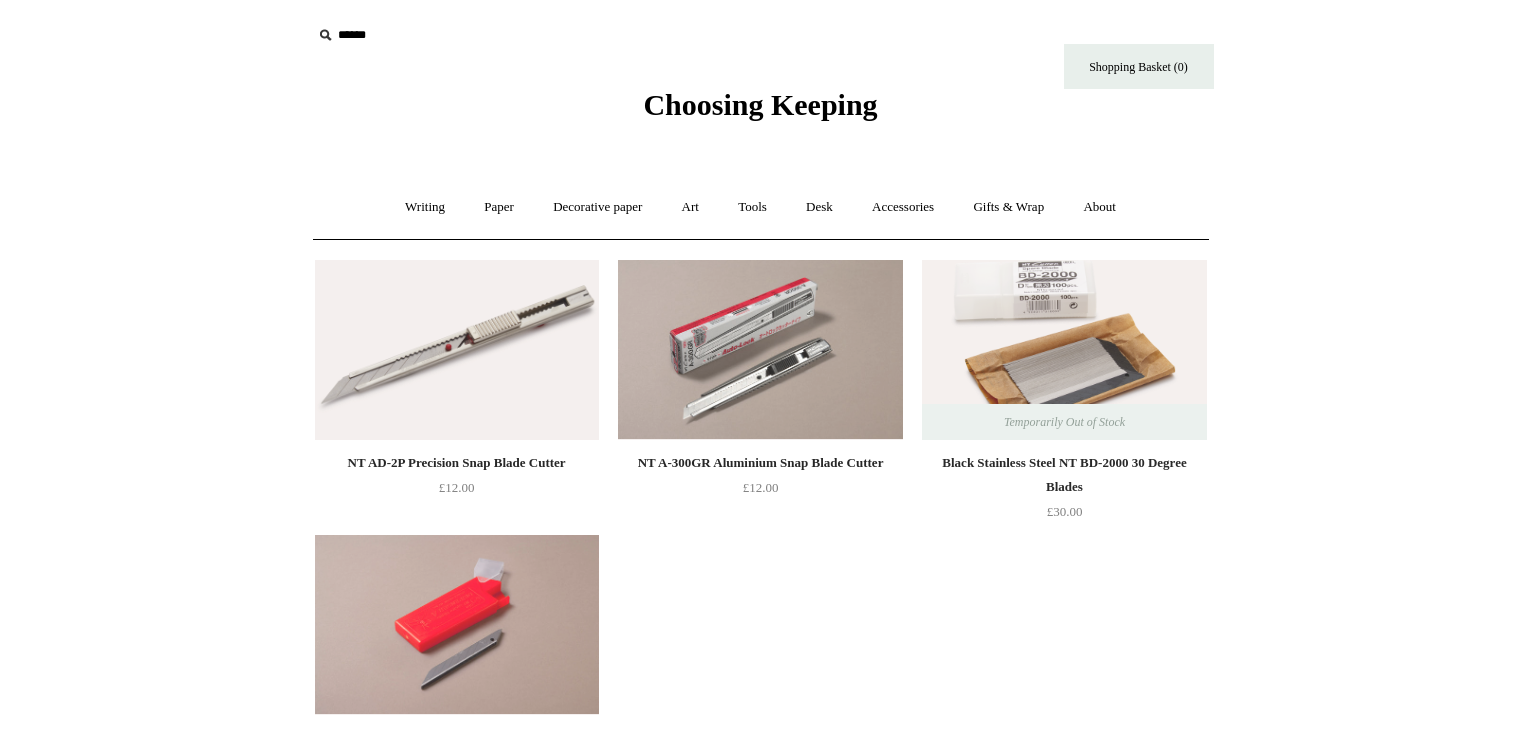 scroll, scrollTop: 0, scrollLeft: 0, axis: both 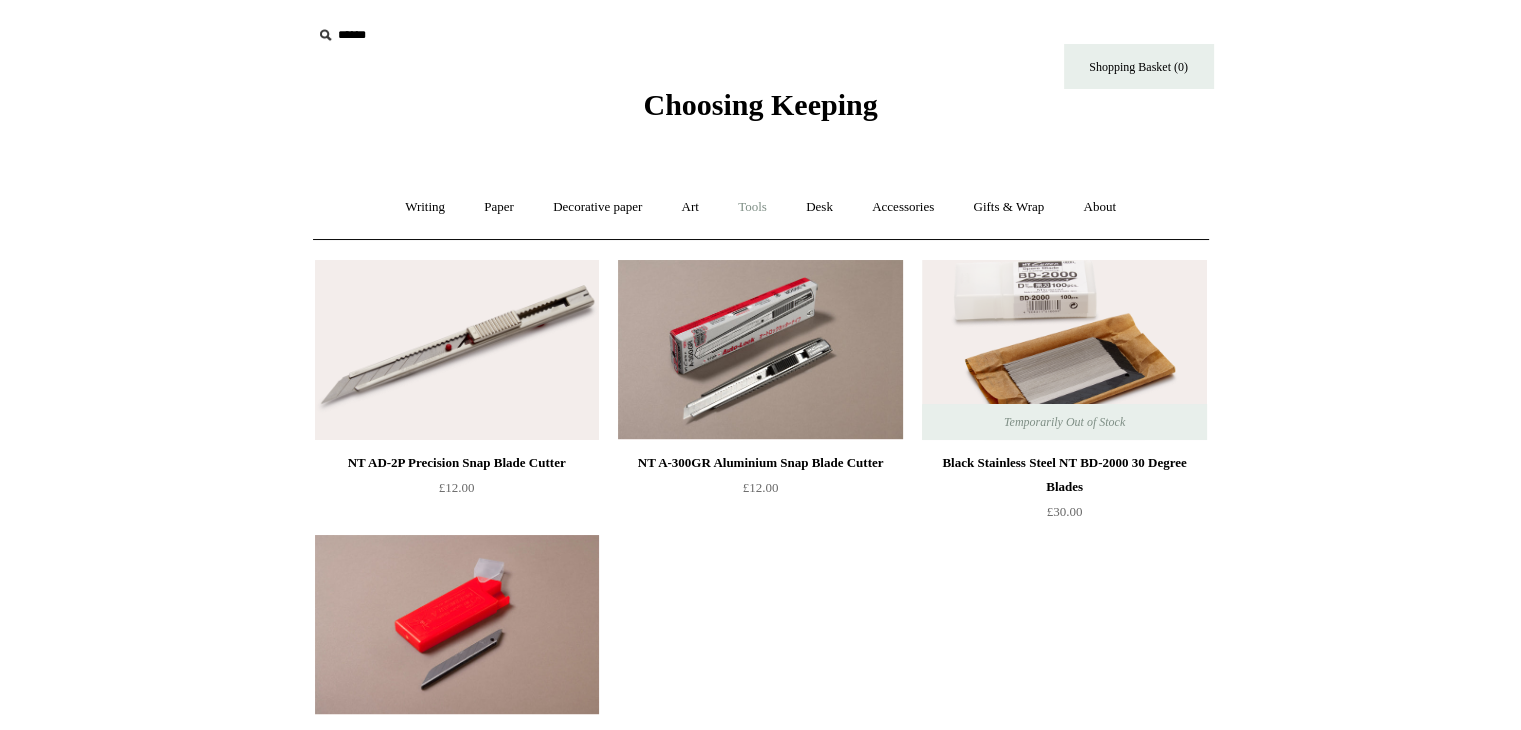 click on "Tools +" at bounding box center [752, 207] 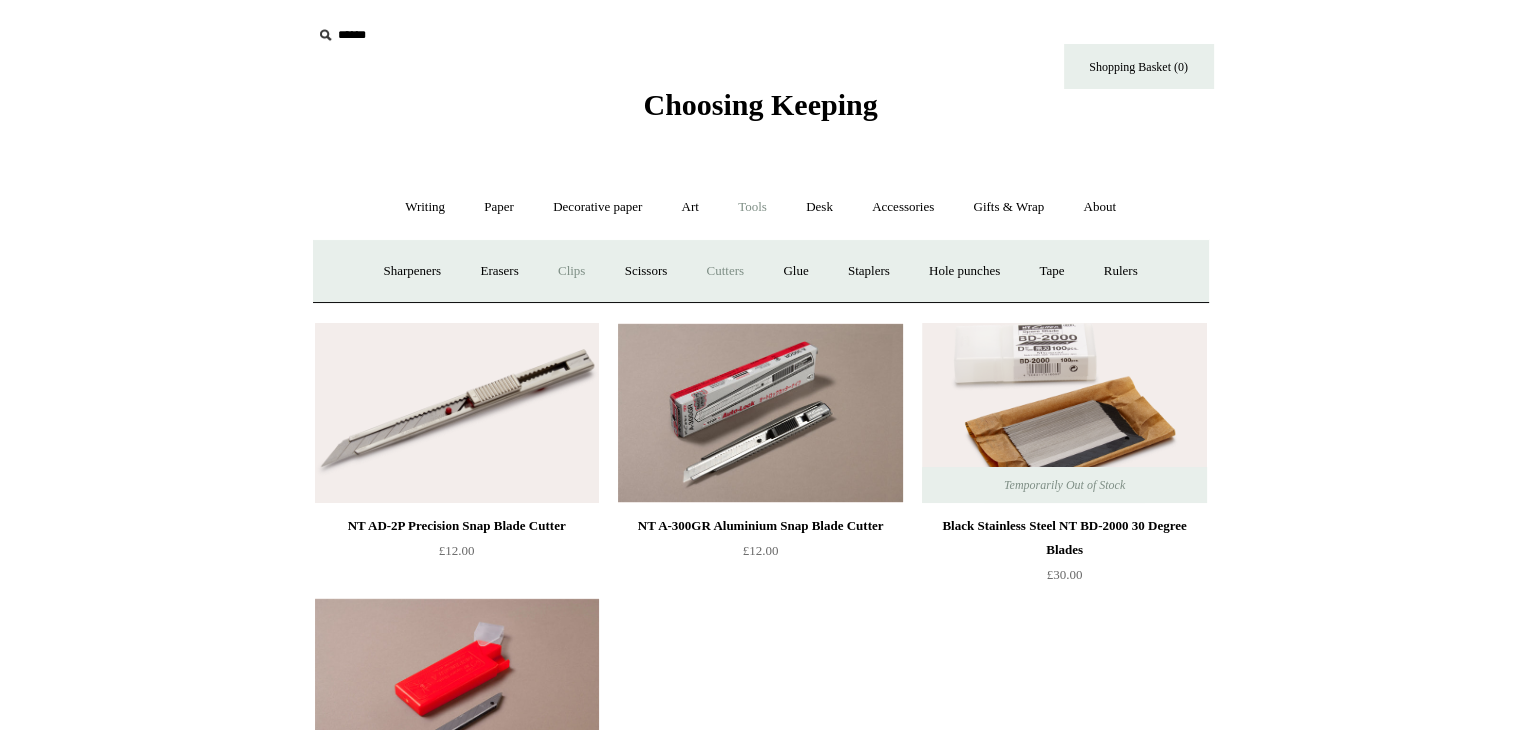 click on "Clips +" at bounding box center [571, 271] 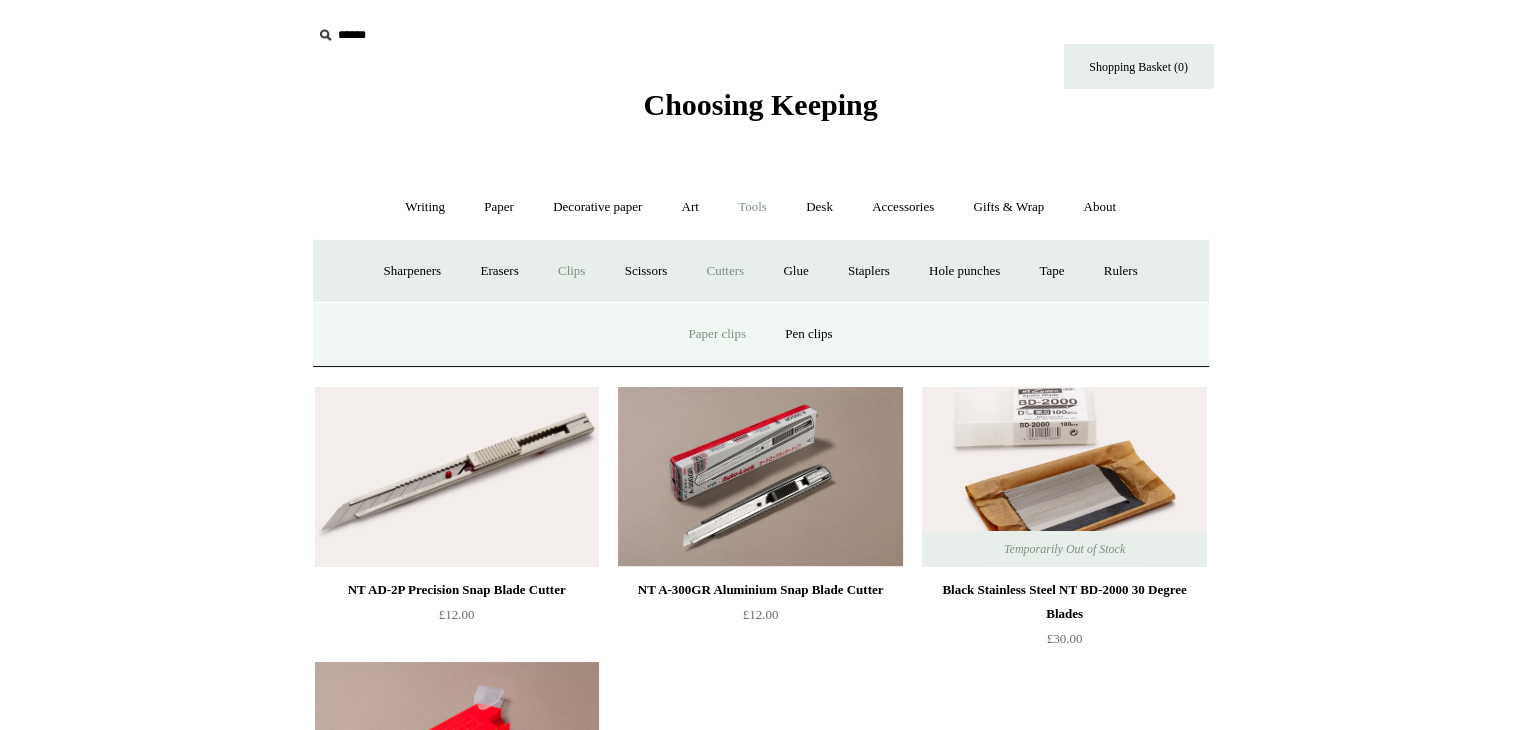 click on "Paper clips" at bounding box center (717, 334) 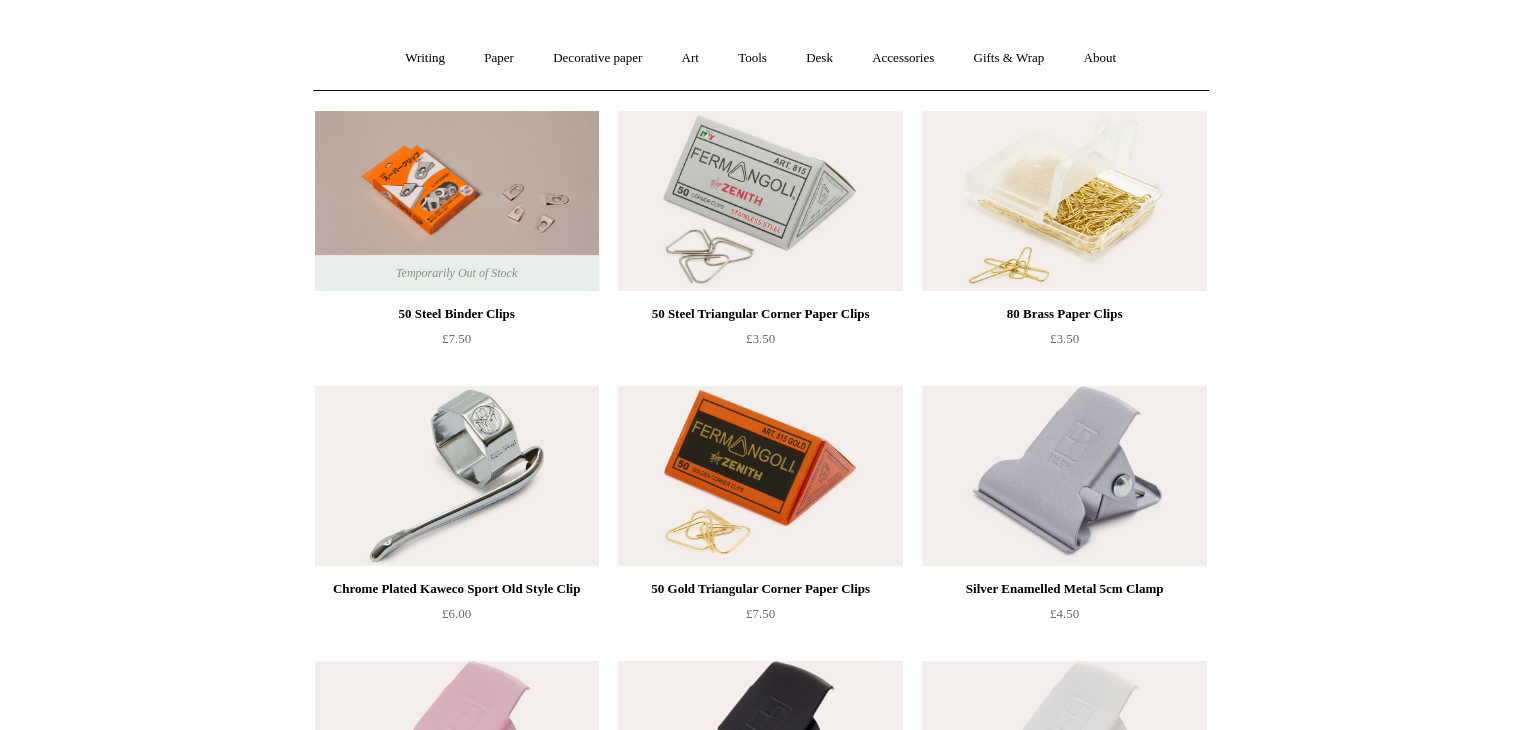 scroll, scrollTop: 0, scrollLeft: 0, axis: both 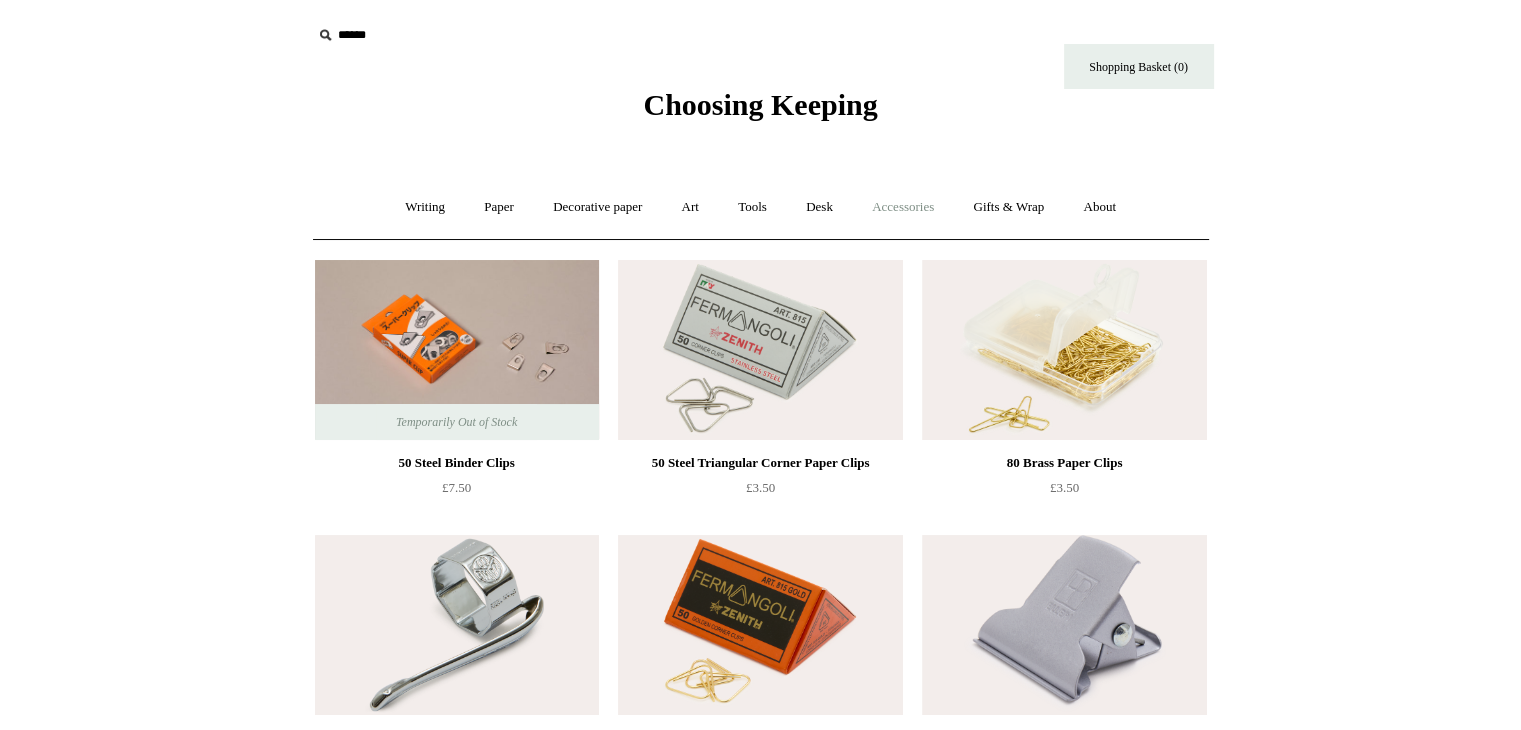 click on "Accessories +" at bounding box center (903, 207) 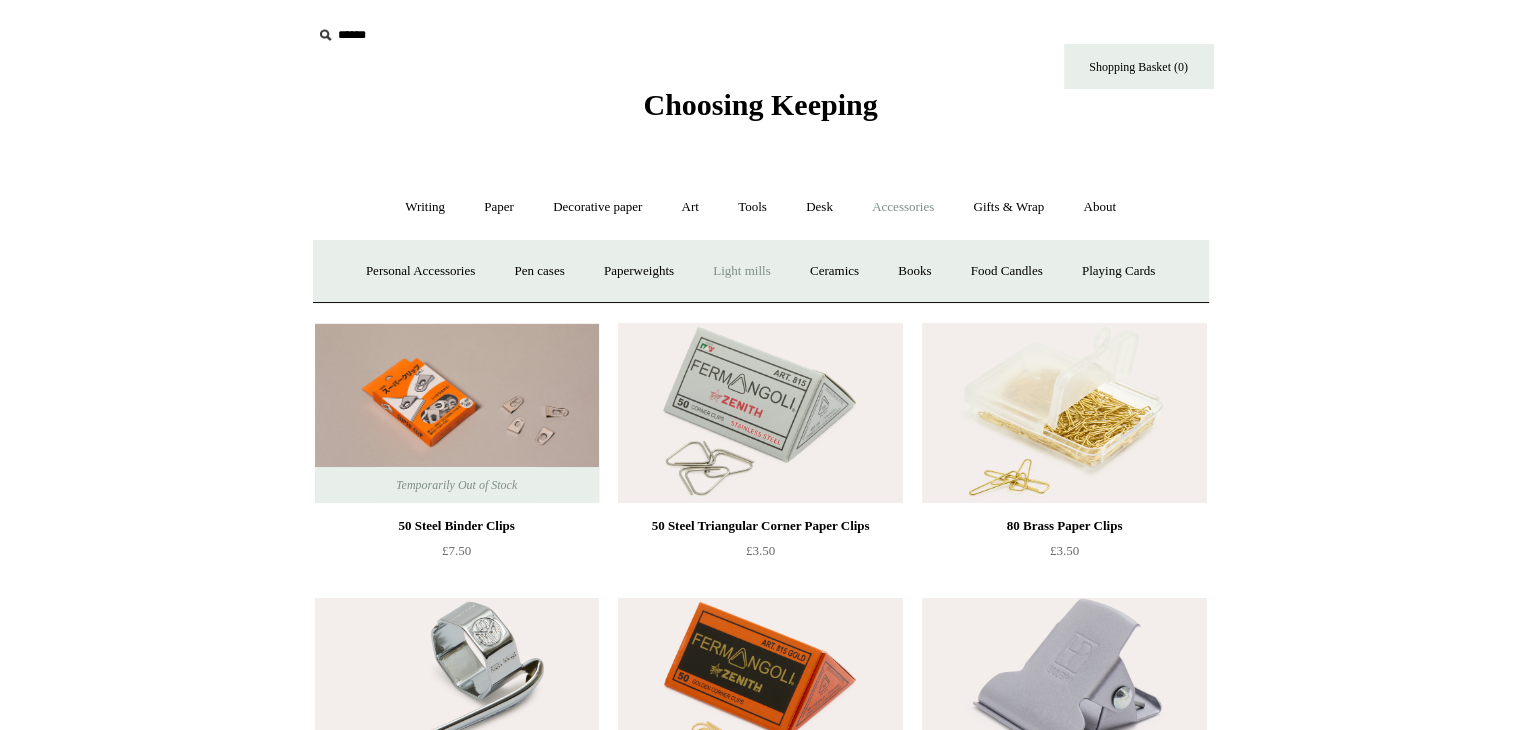 click on "Light mills" at bounding box center (741, 271) 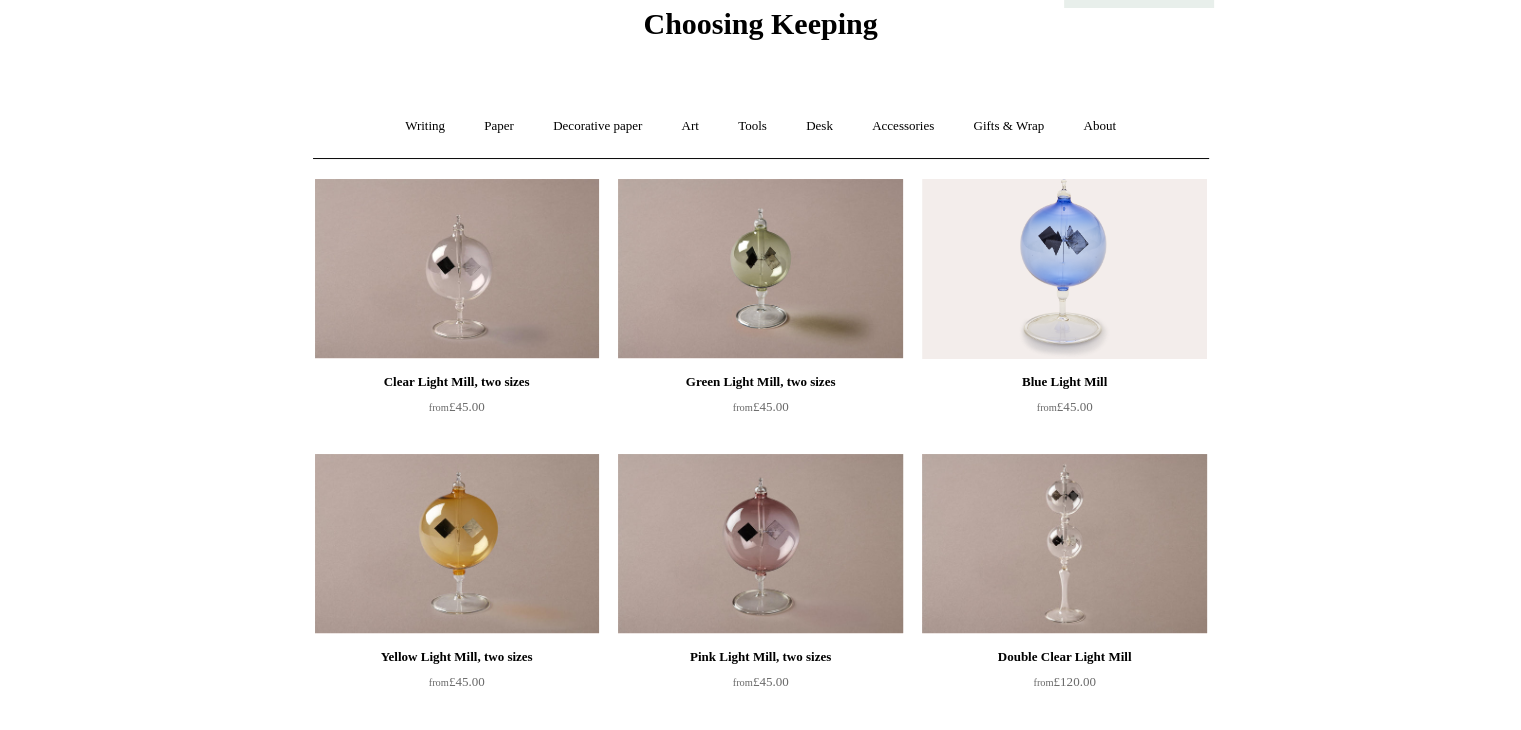 scroll, scrollTop: 0, scrollLeft: 0, axis: both 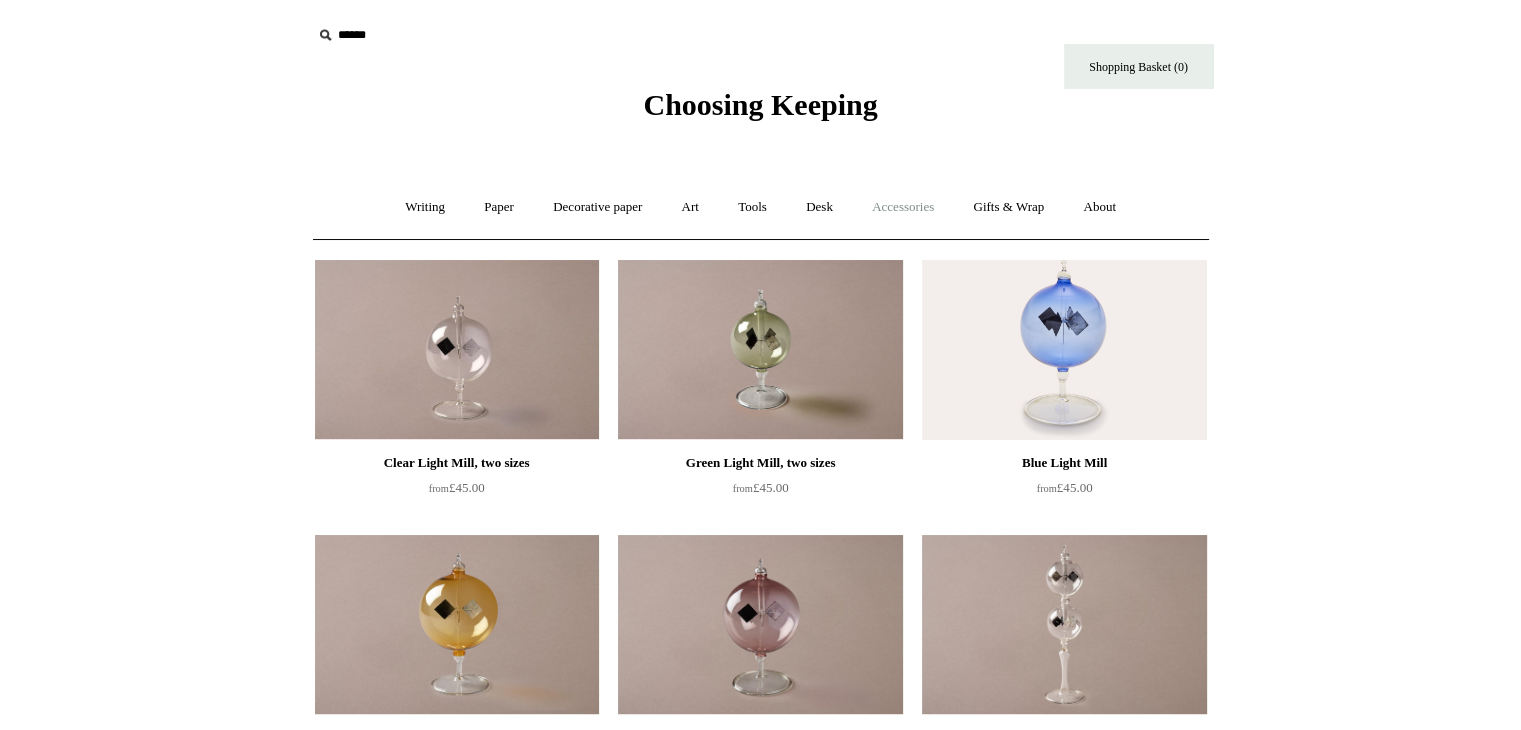 click on "Accessories +" at bounding box center (903, 207) 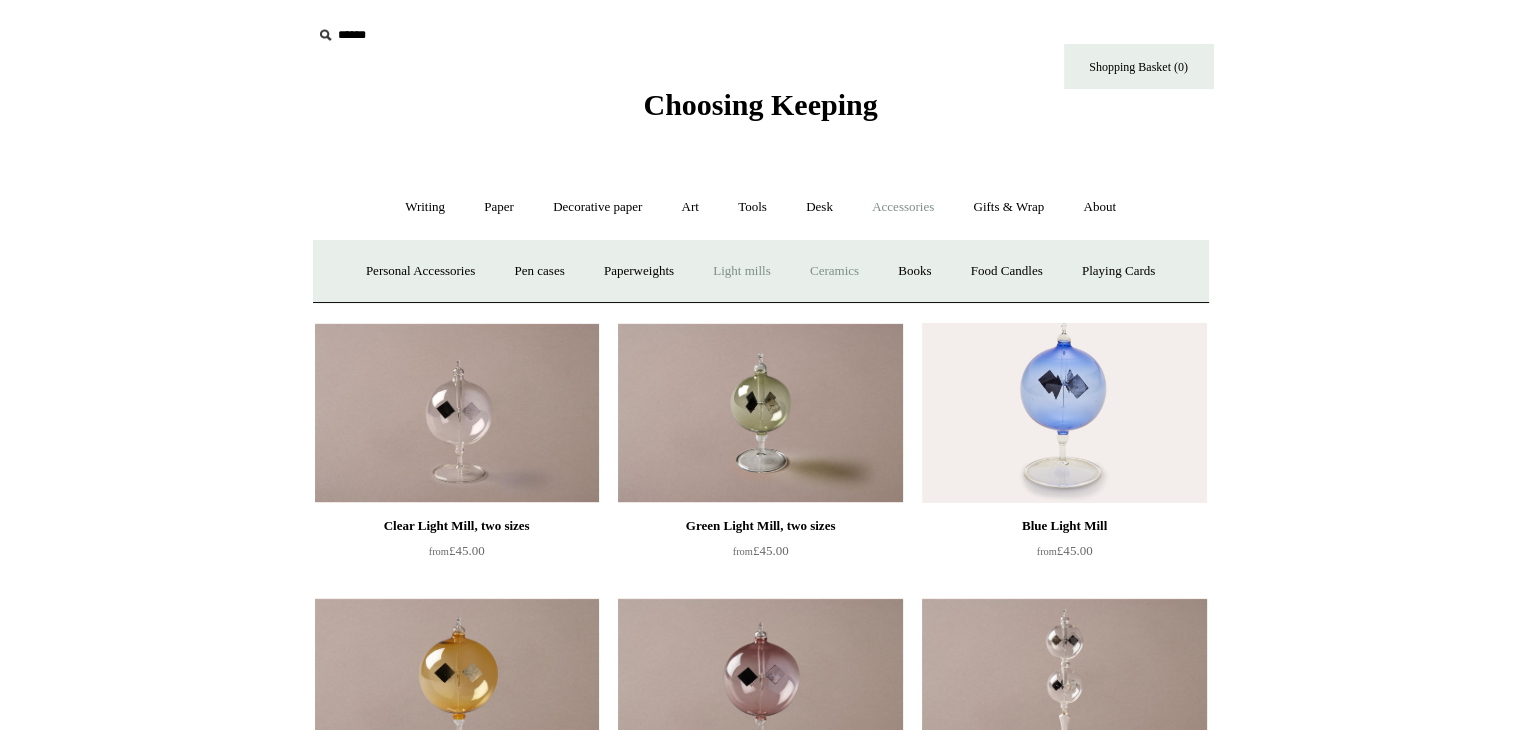 click on "Ceramics  +" at bounding box center (834, 271) 